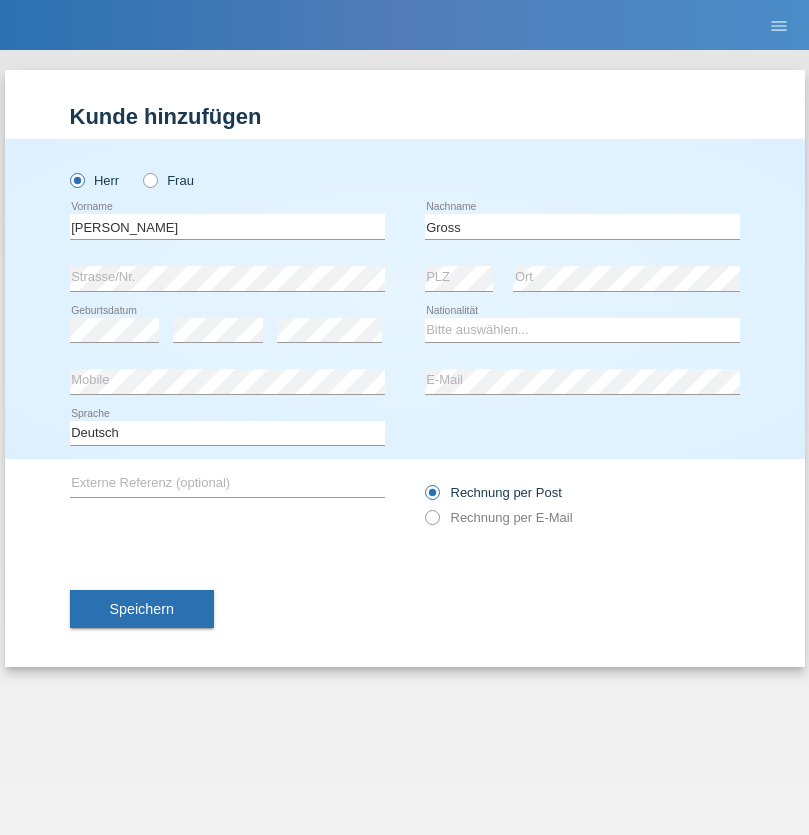 scroll, scrollTop: 0, scrollLeft: 0, axis: both 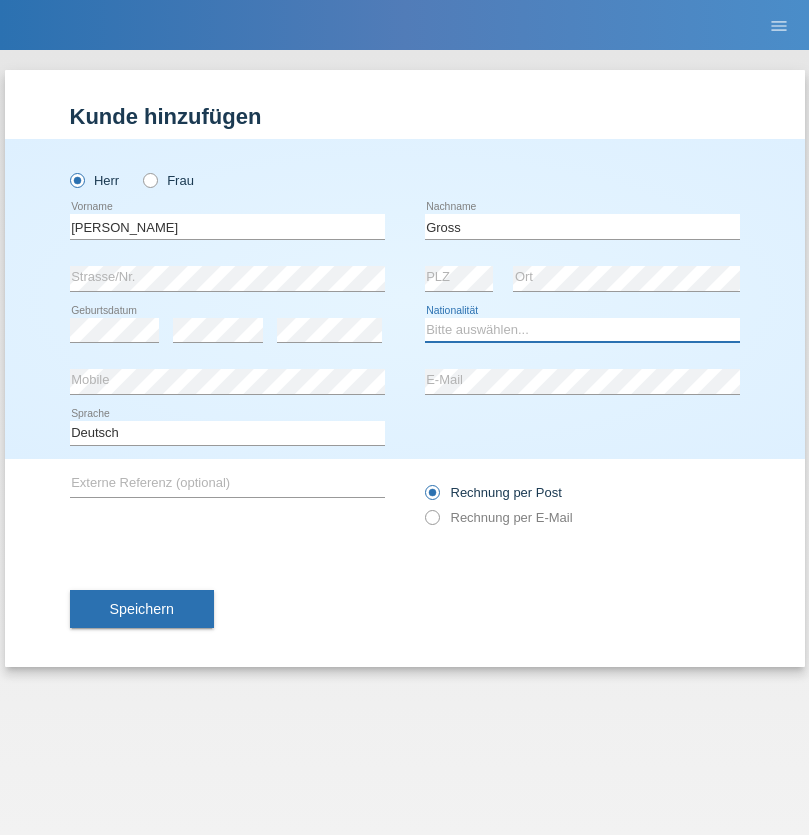 select on "CH" 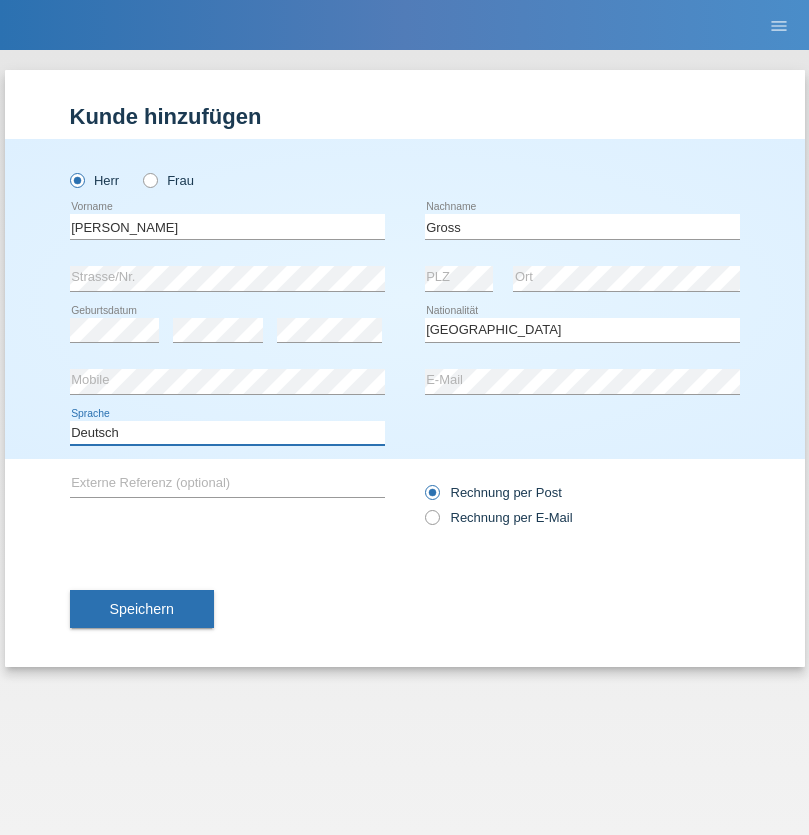 select on "en" 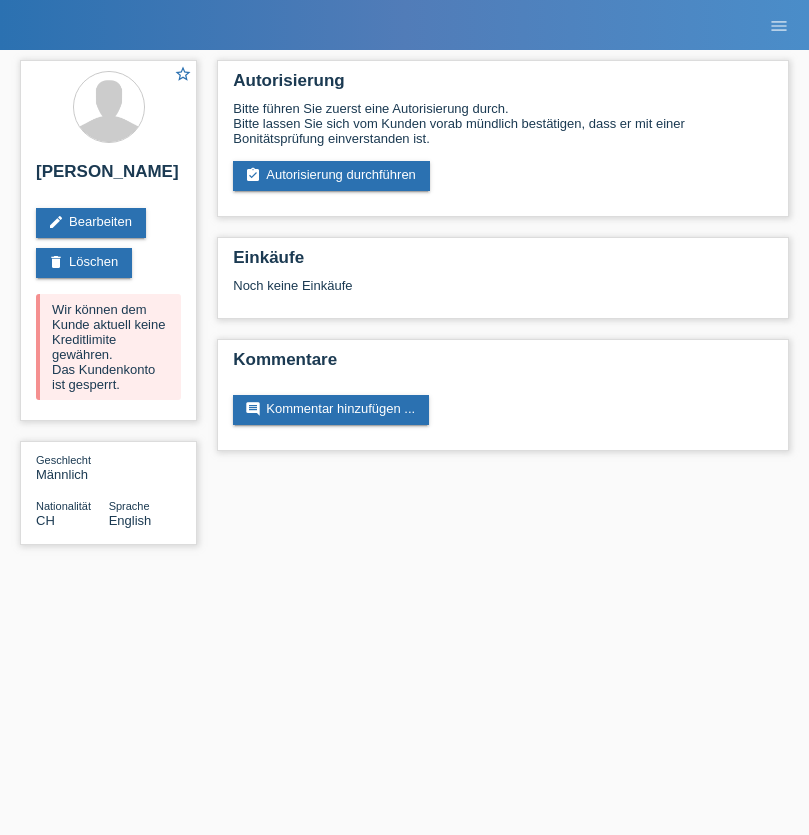 scroll, scrollTop: 0, scrollLeft: 0, axis: both 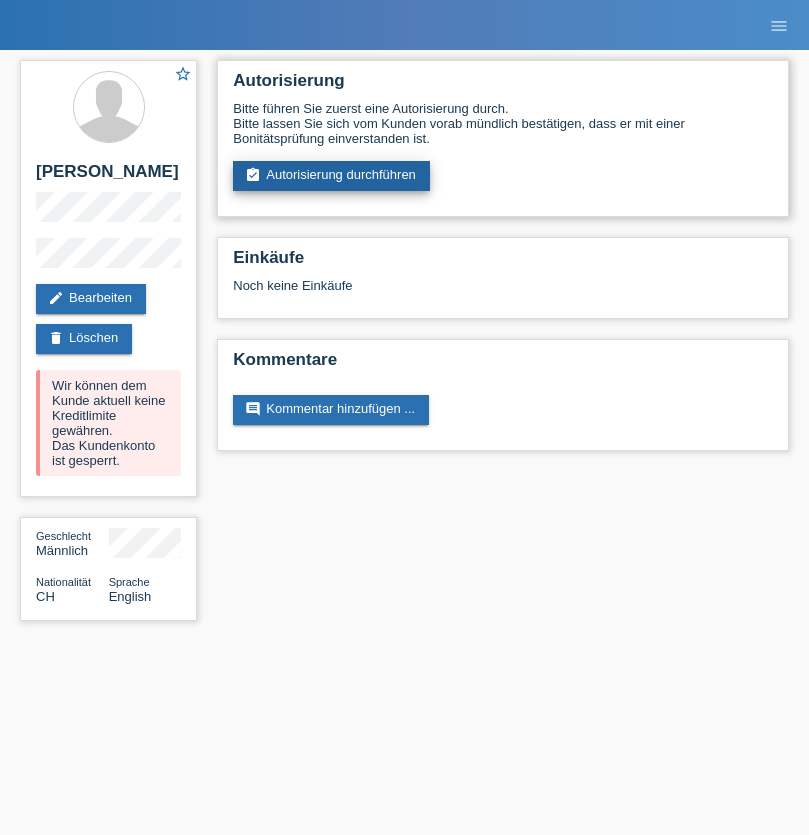click on "assignment_turned_in  Autorisierung durchführen" at bounding box center [331, 176] 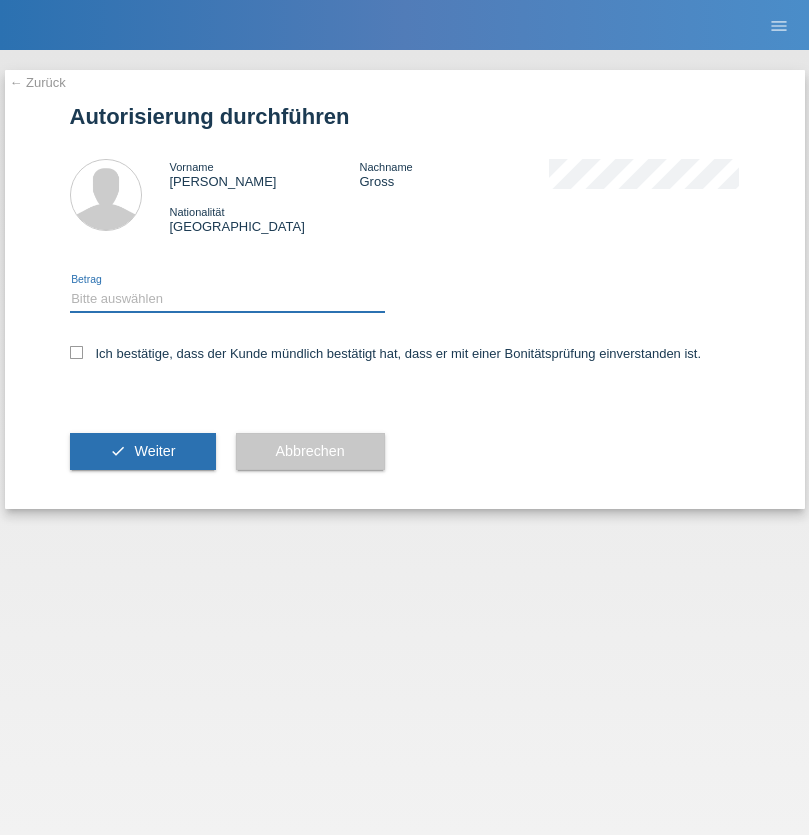 select on "1" 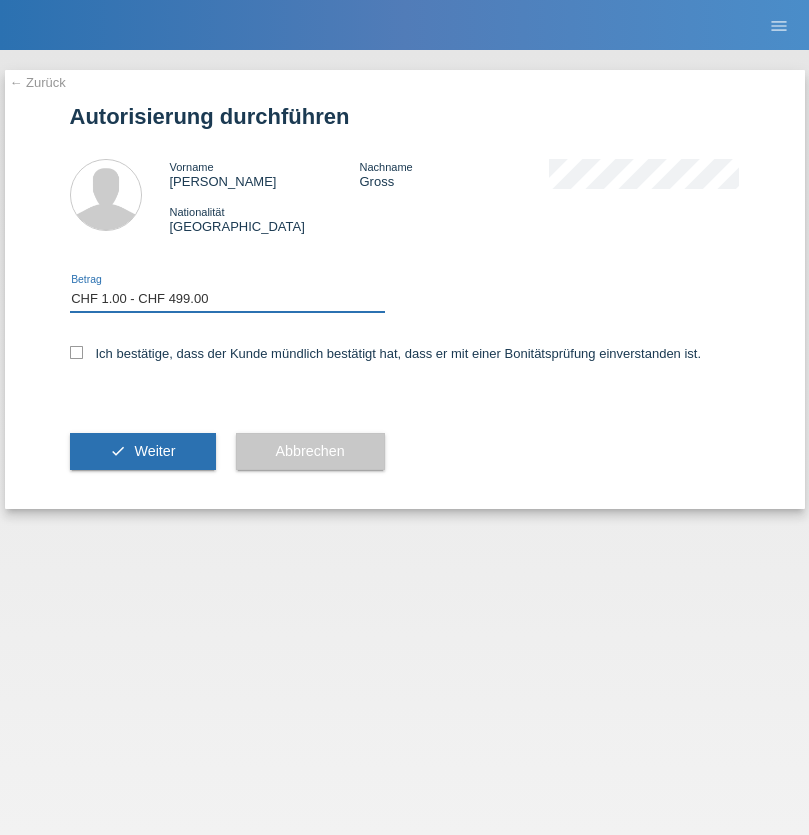 scroll, scrollTop: 0, scrollLeft: 0, axis: both 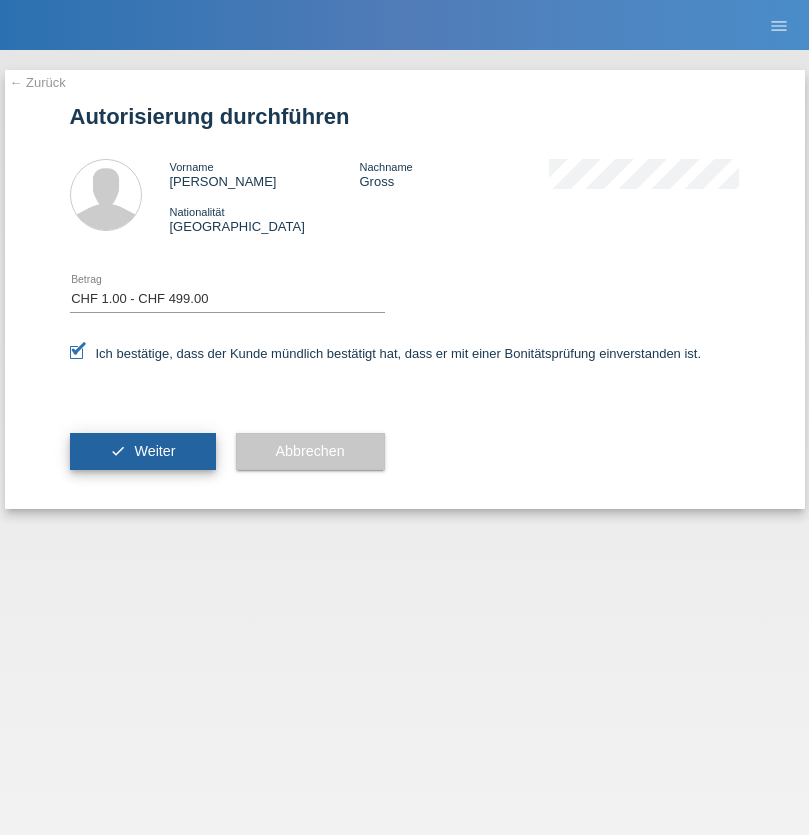 click on "Weiter" at bounding box center [154, 451] 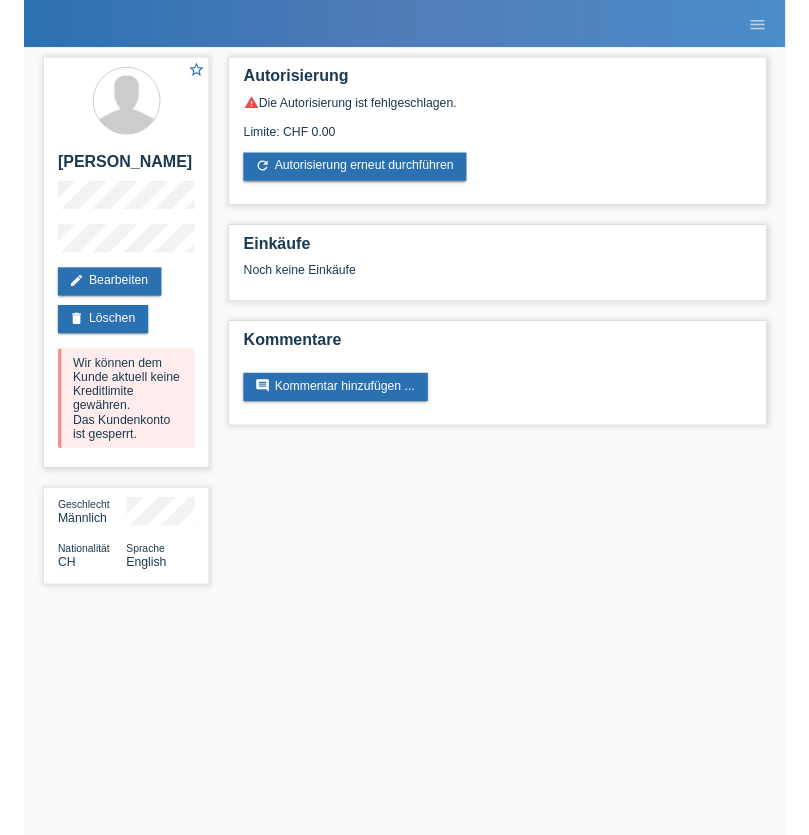 scroll, scrollTop: 0, scrollLeft: 0, axis: both 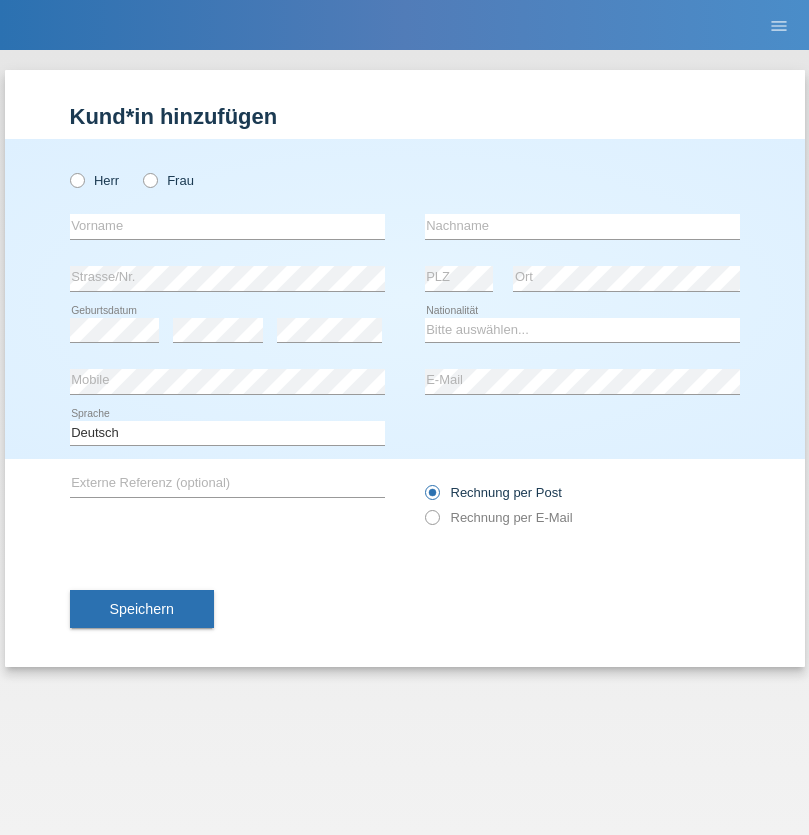 radio on "true" 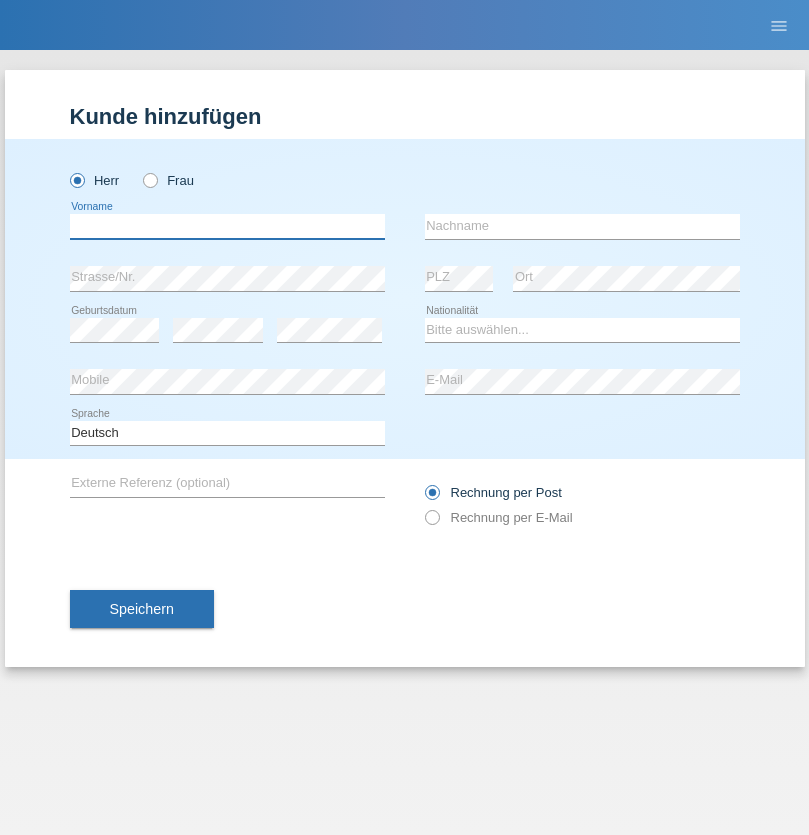 click at bounding box center (227, 226) 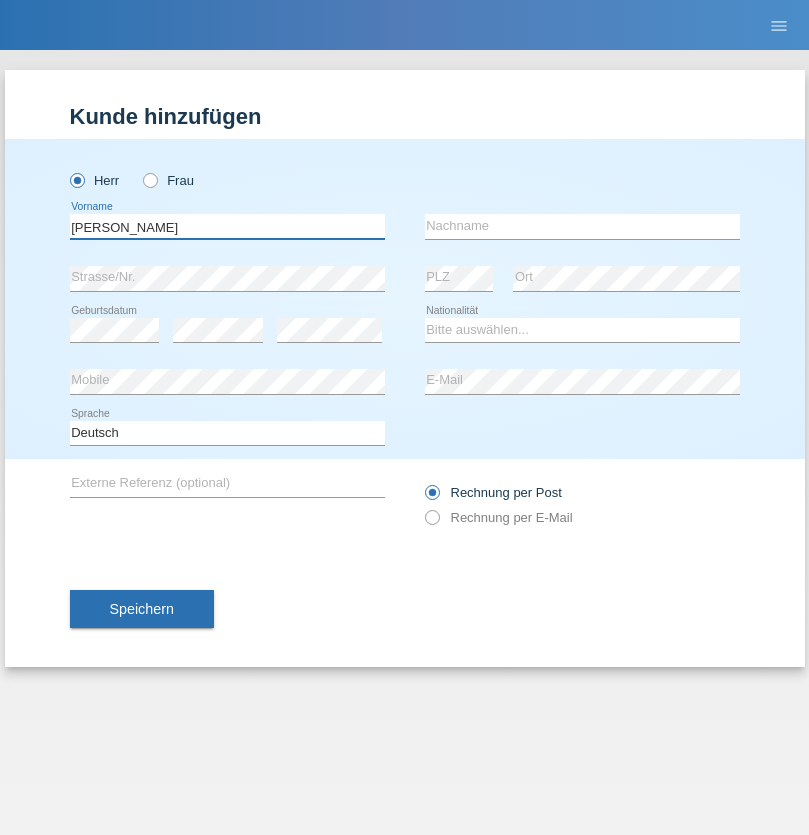 type on "[PERSON_NAME]" 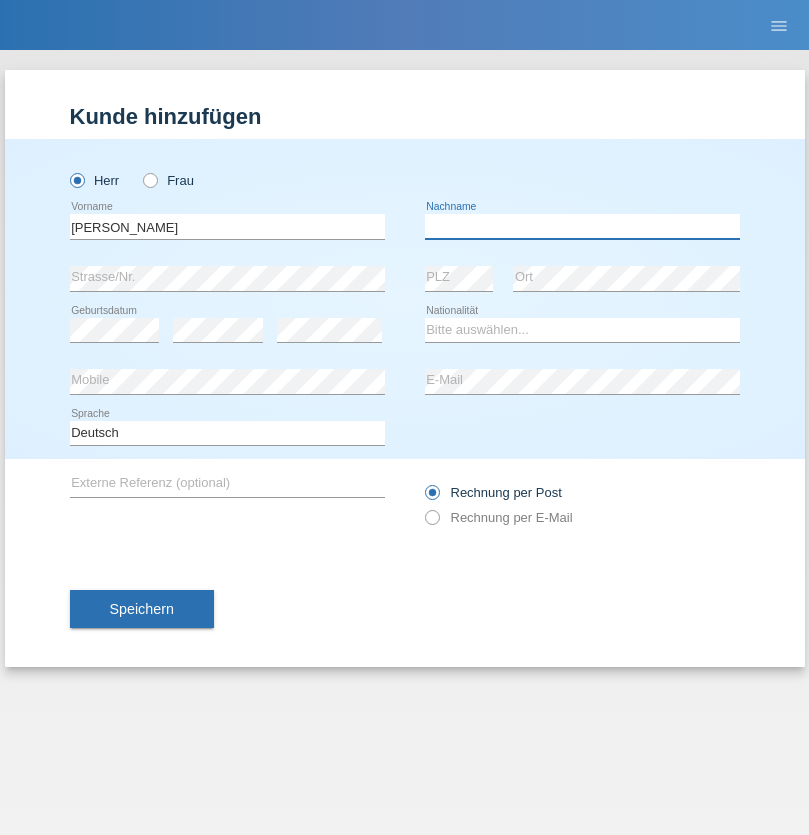 click at bounding box center (582, 226) 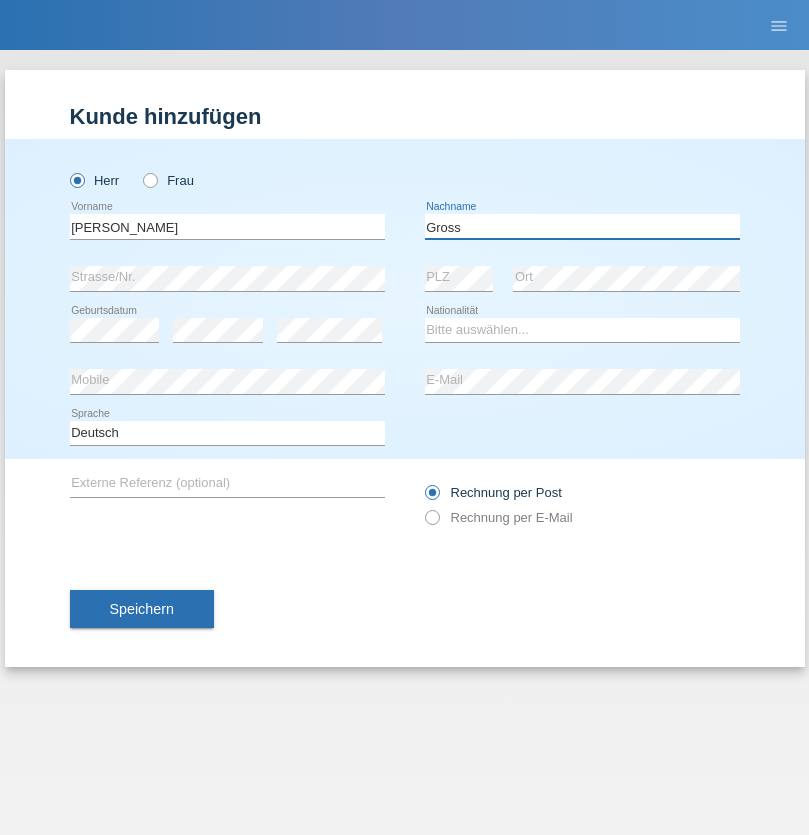 type on "Gross" 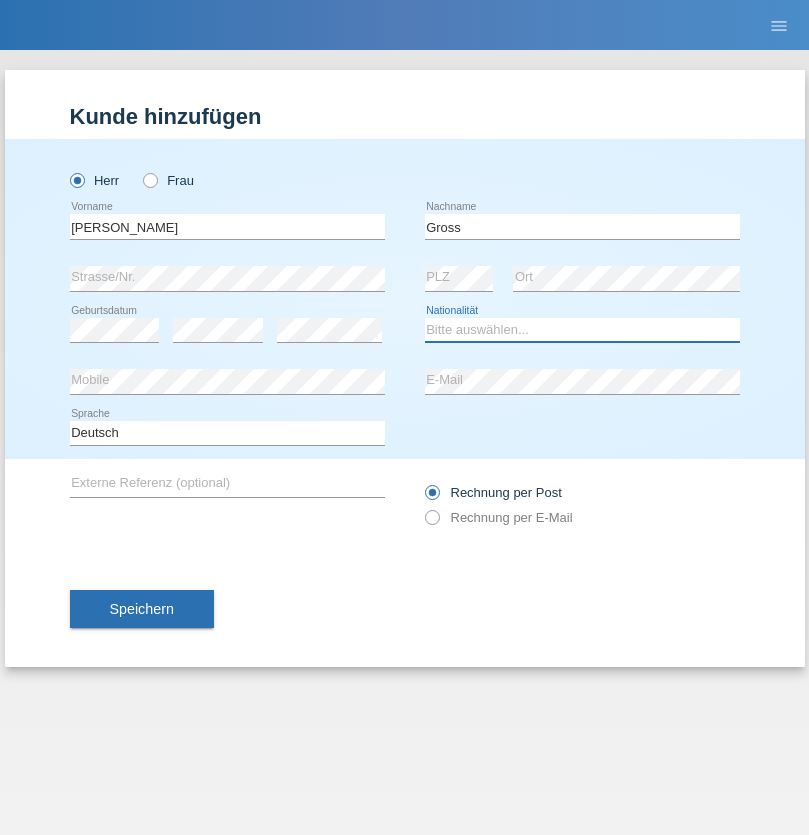 select on "CH" 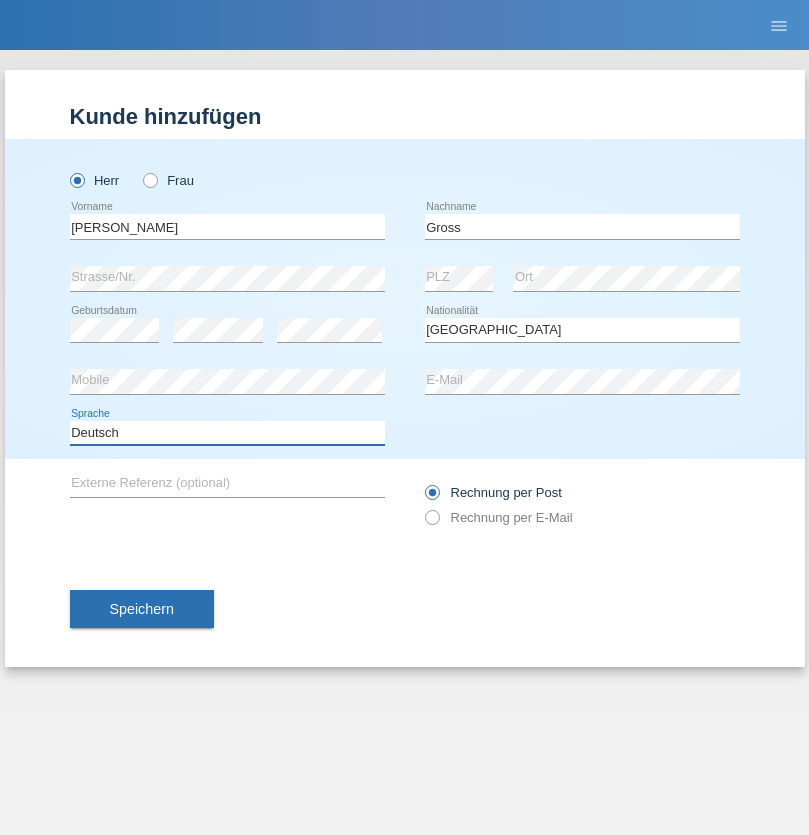 select on "en" 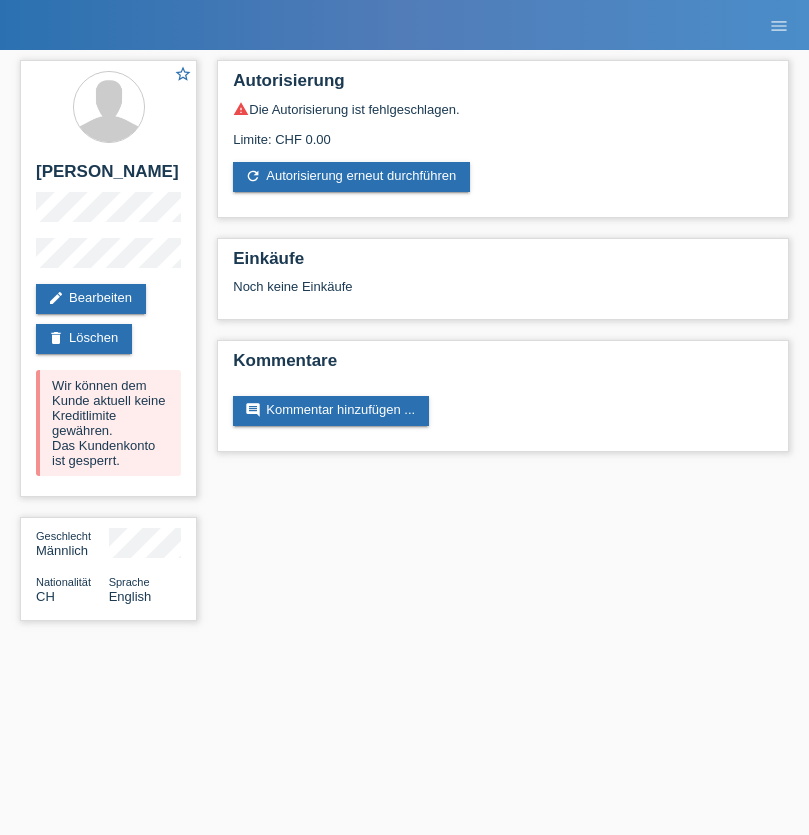 scroll, scrollTop: 0, scrollLeft: 0, axis: both 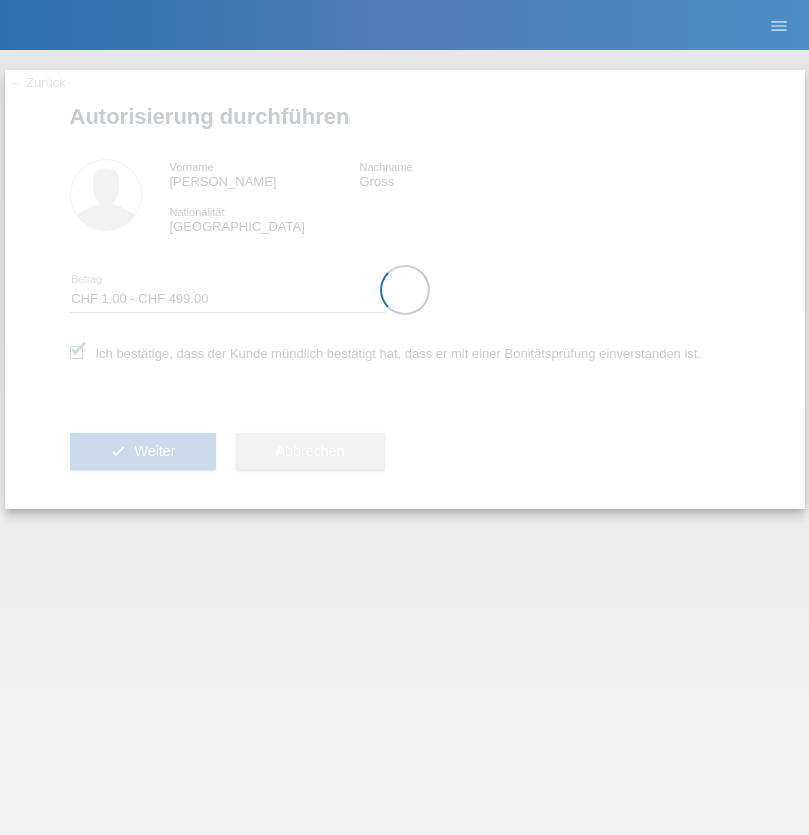 select on "1" 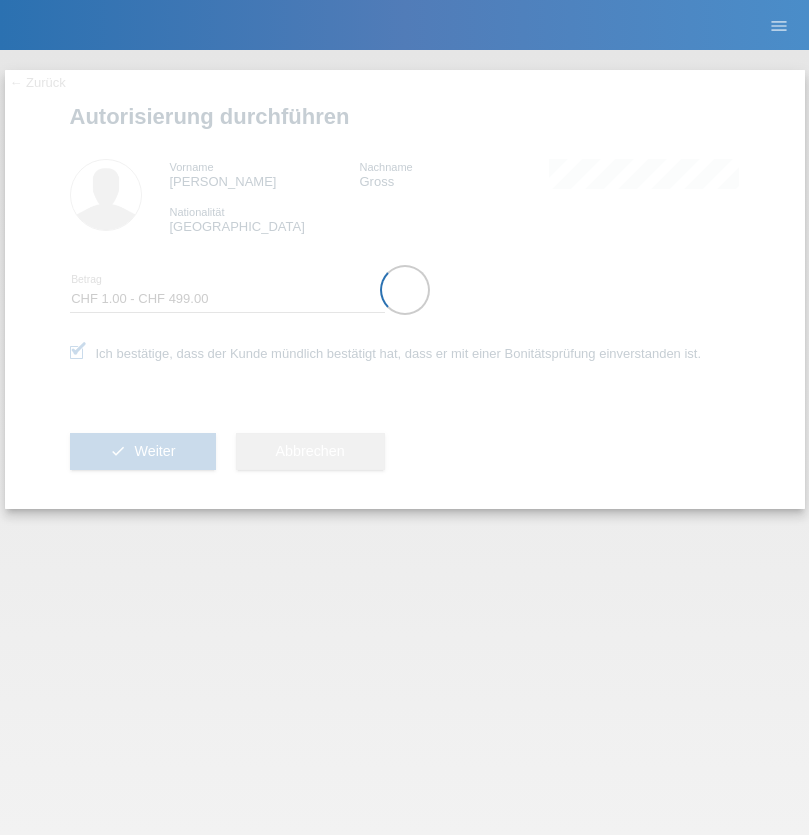 scroll, scrollTop: 0, scrollLeft: 0, axis: both 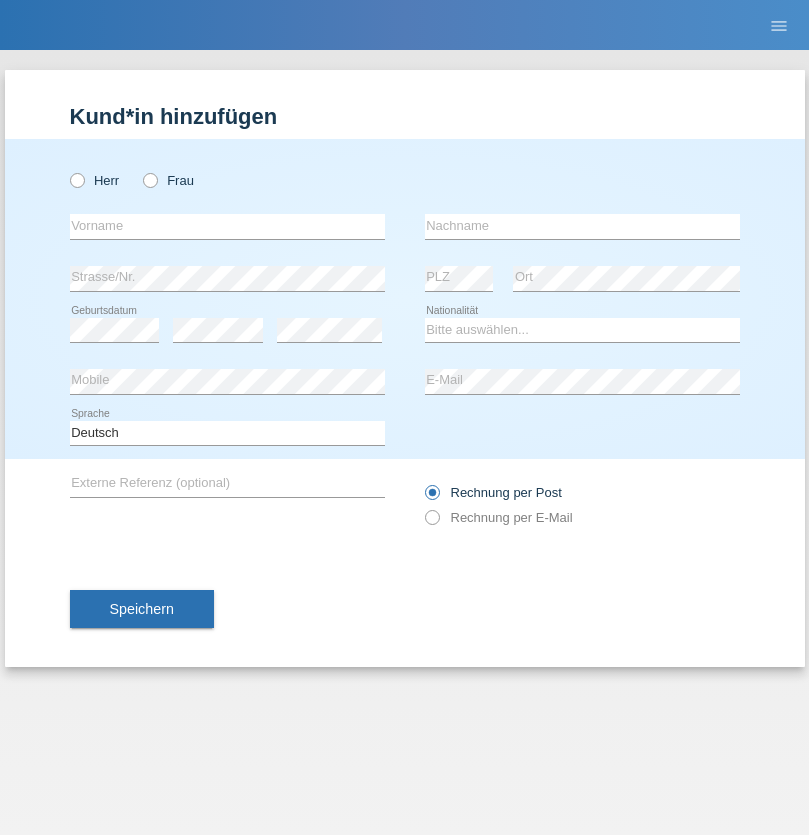 radio on "true" 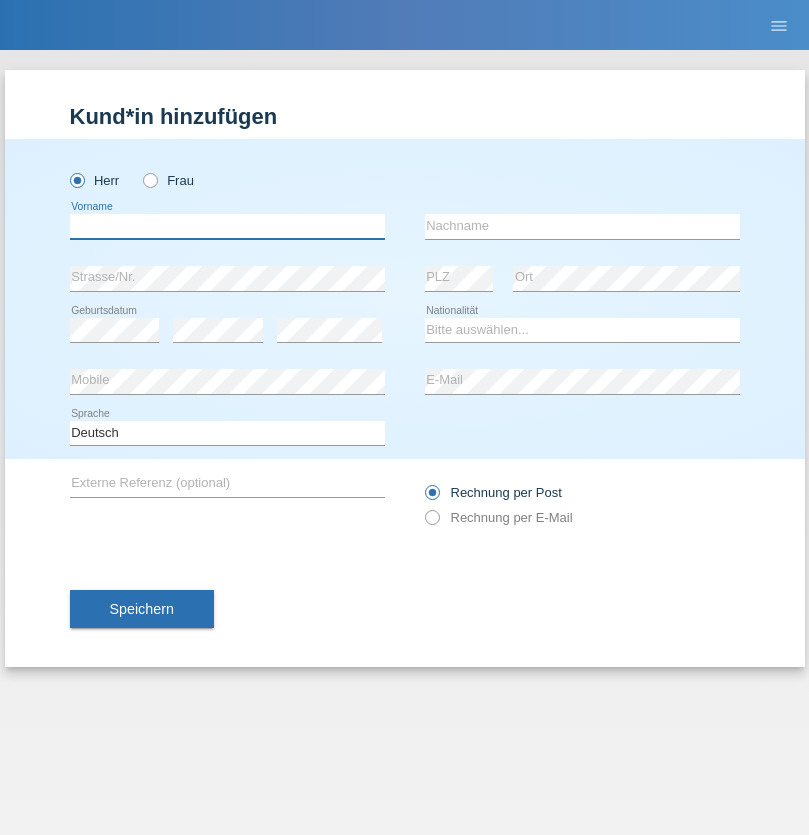 click at bounding box center [227, 226] 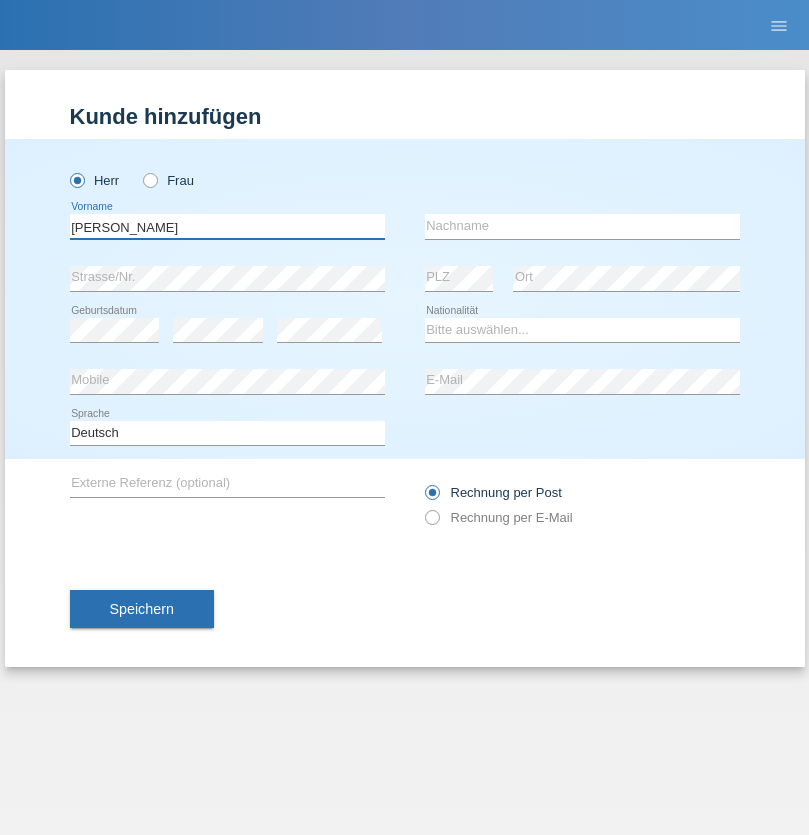 type on "[PERSON_NAME]" 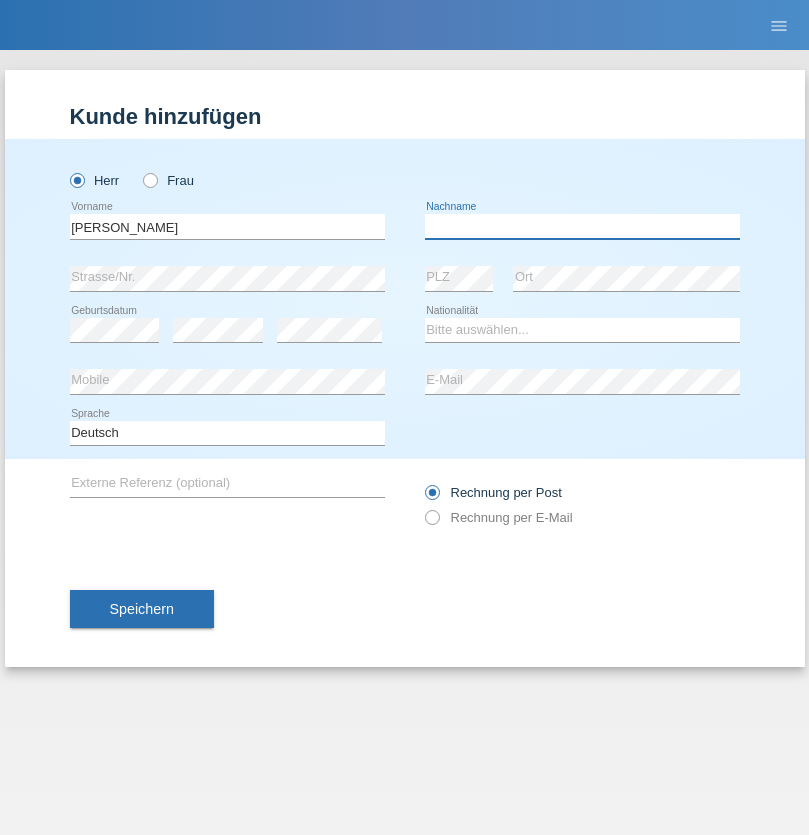 click at bounding box center (582, 226) 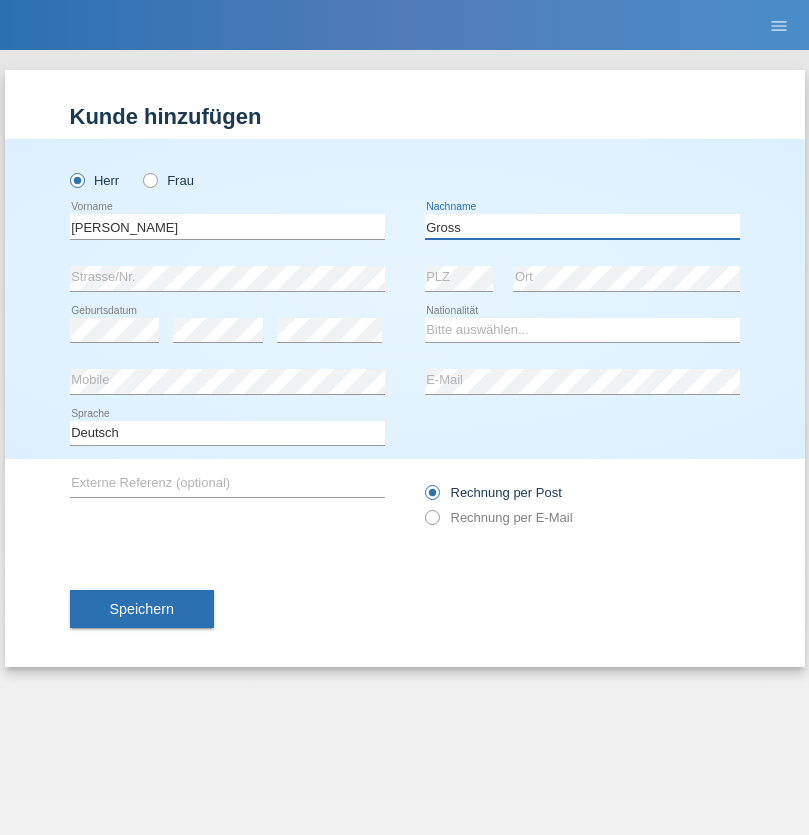 type on "Gross" 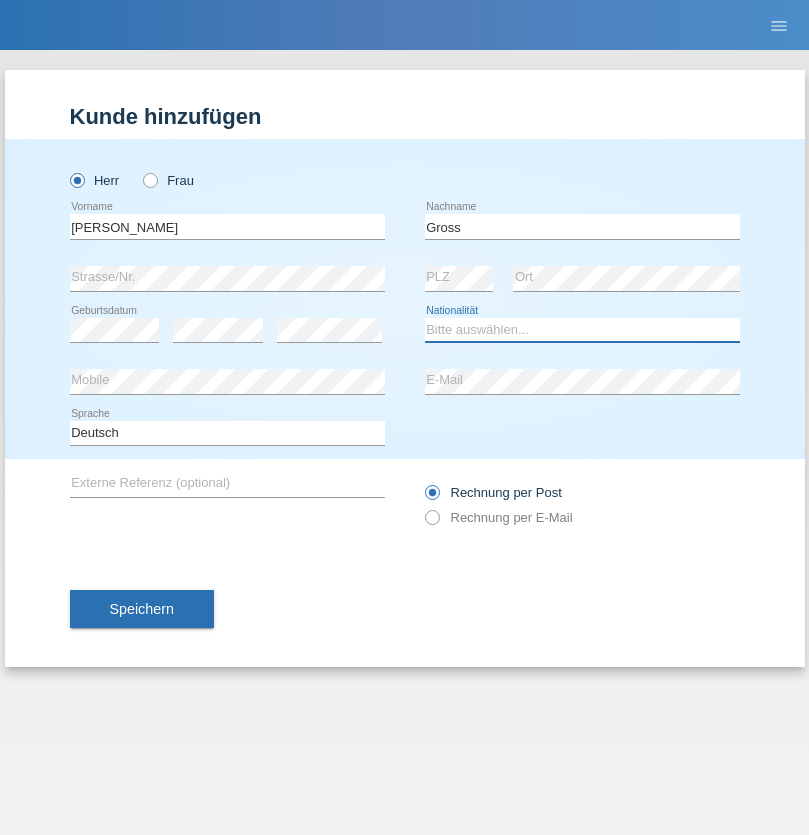 select on "CH" 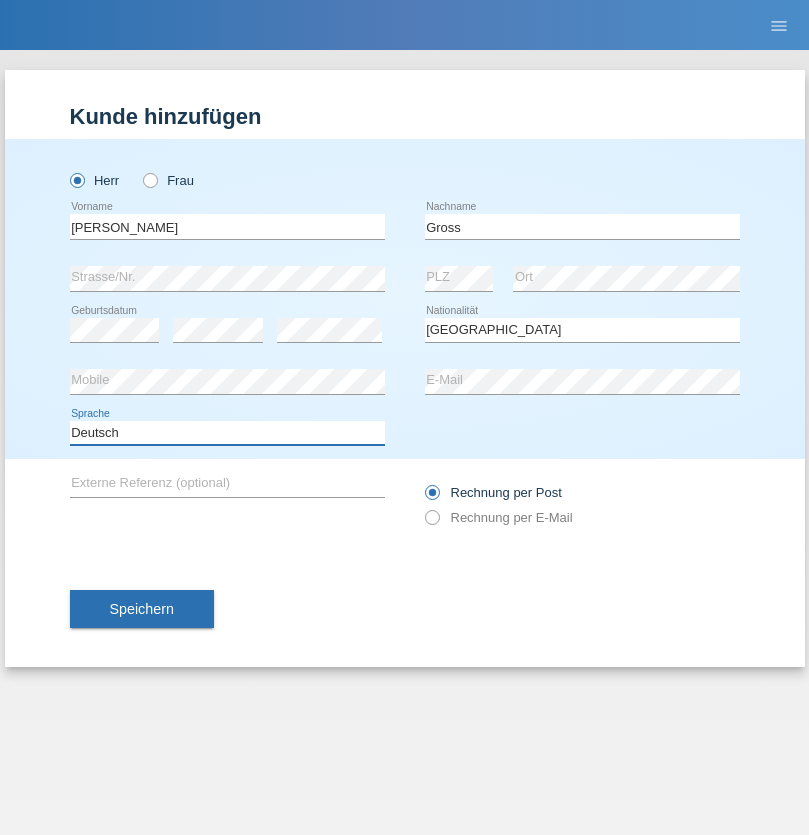 select on "en" 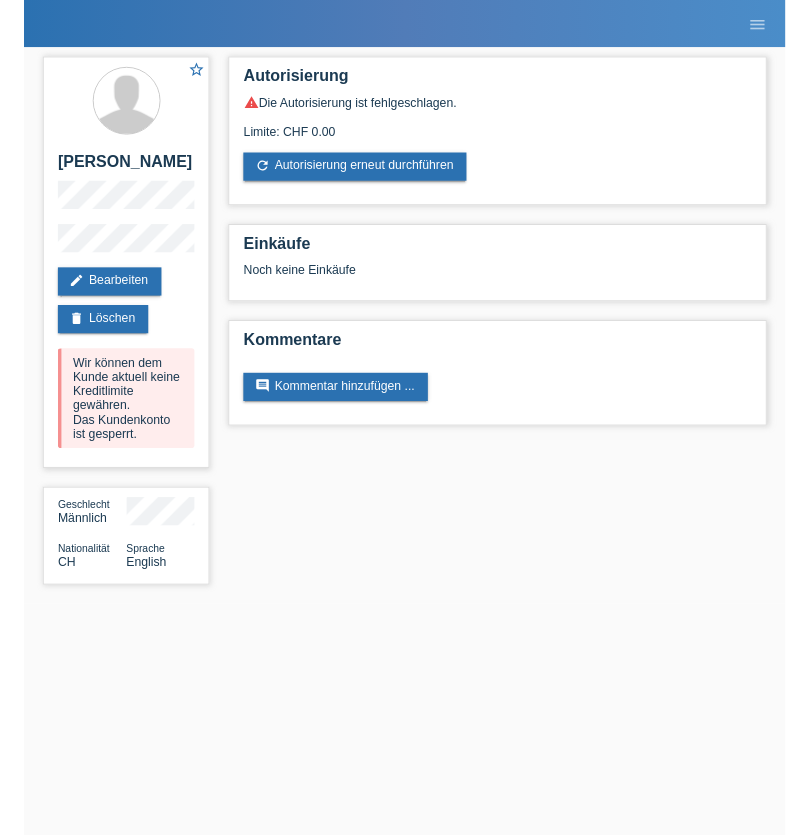 scroll, scrollTop: 0, scrollLeft: 0, axis: both 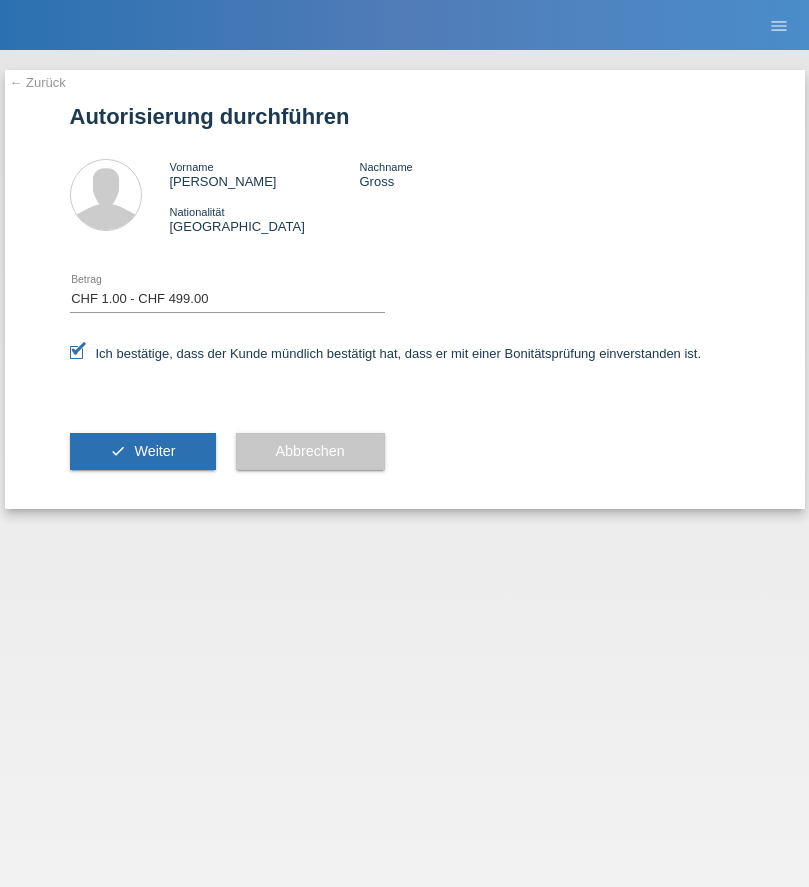 select on "1" 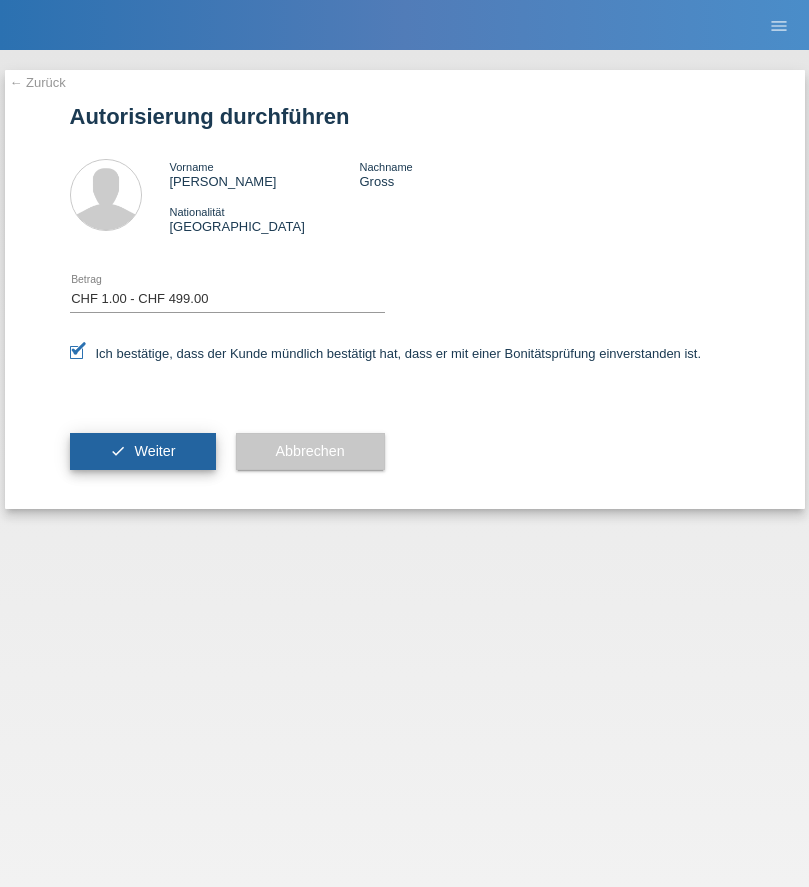 click on "Weiter" at bounding box center [154, 451] 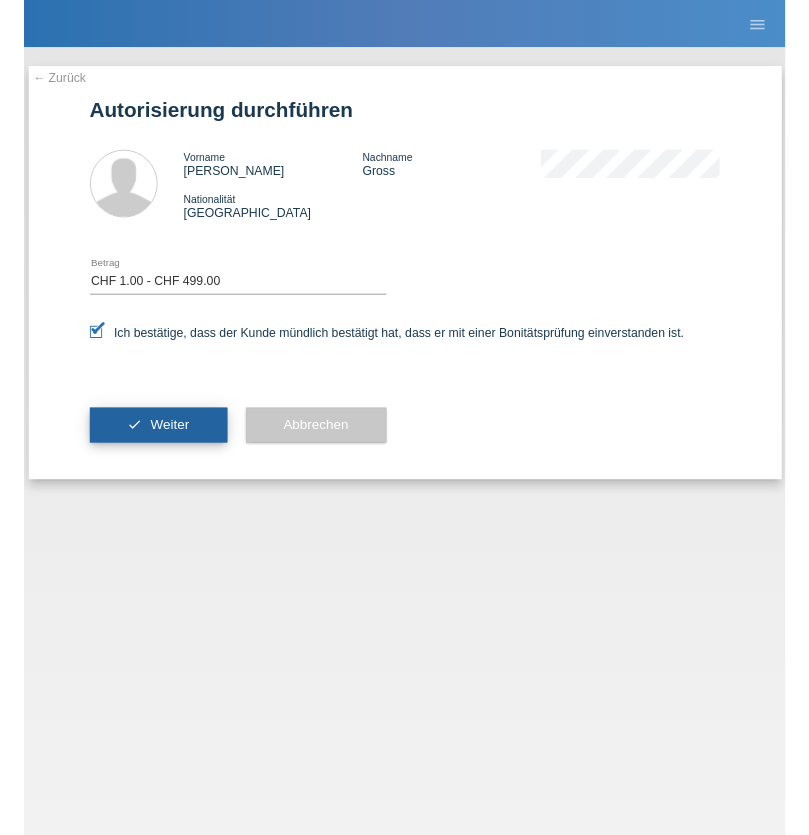 scroll, scrollTop: 0, scrollLeft: 0, axis: both 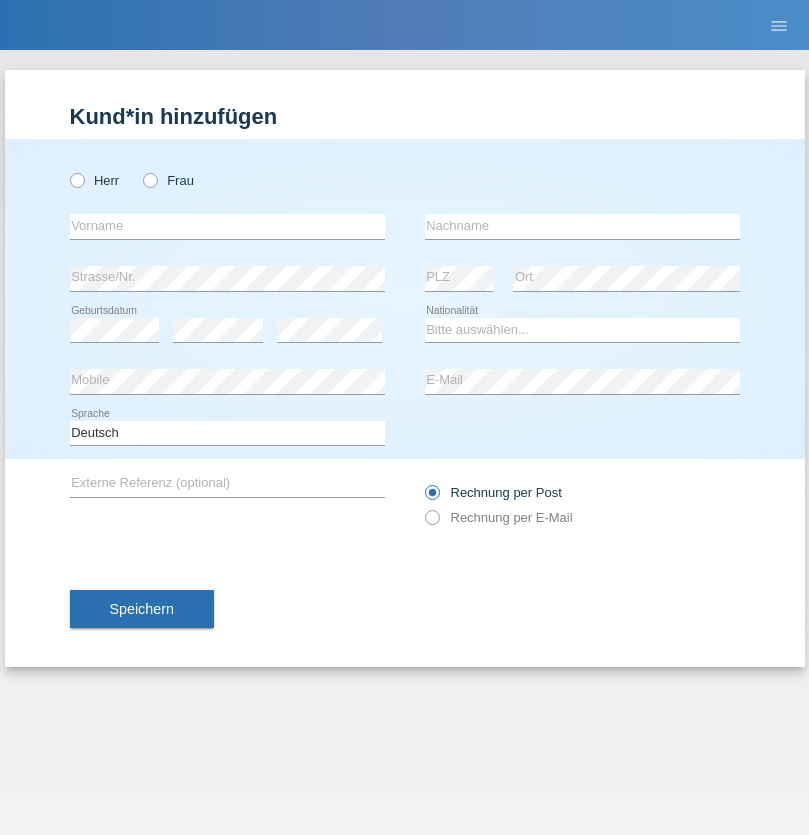 radio on "true" 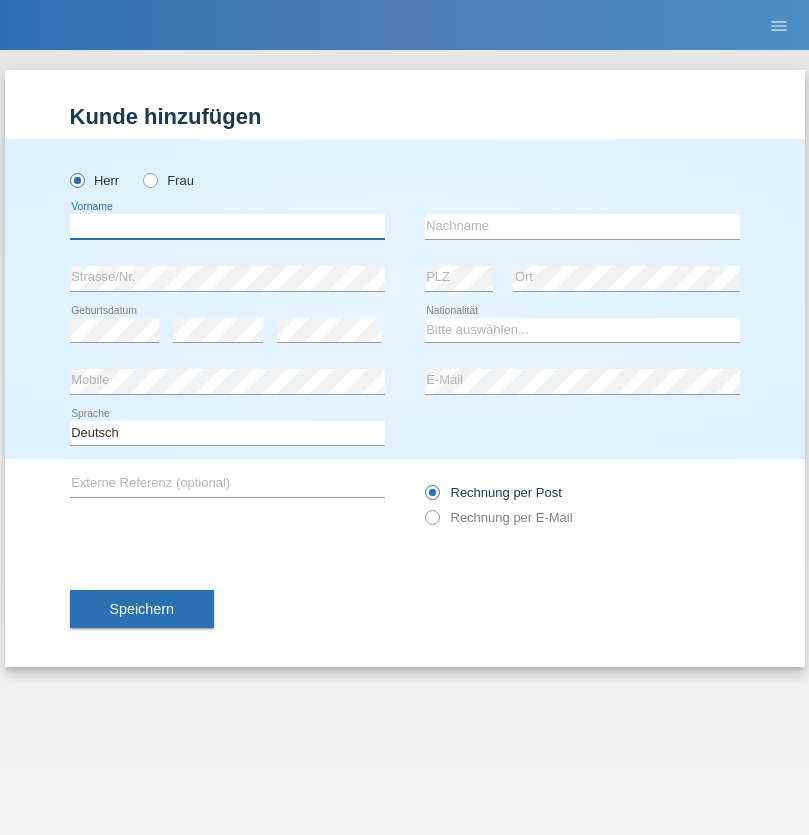 click at bounding box center (227, 226) 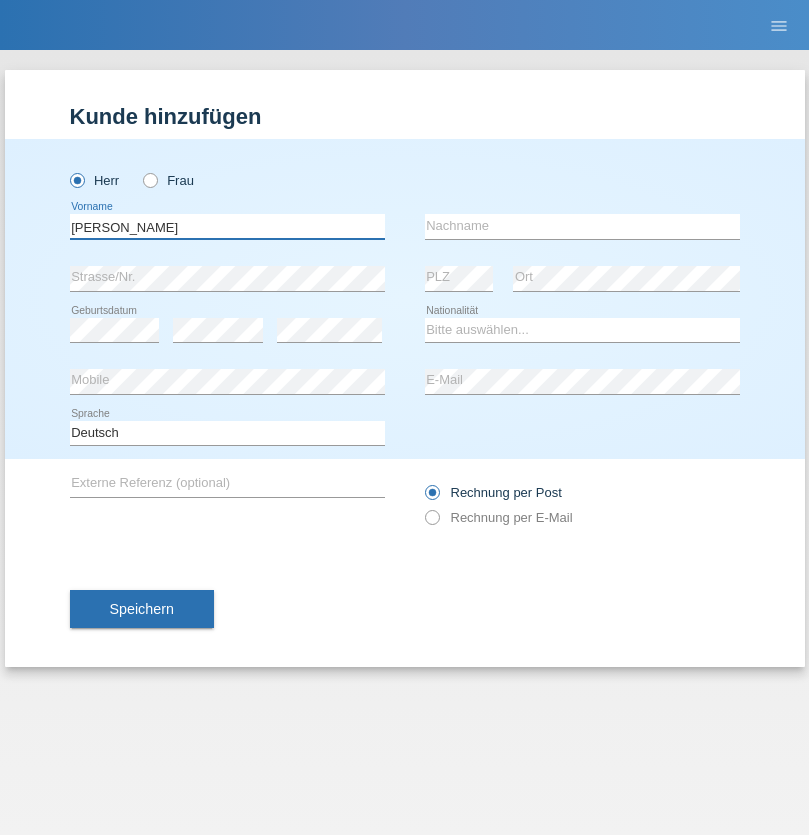 type on "[PERSON_NAME]" 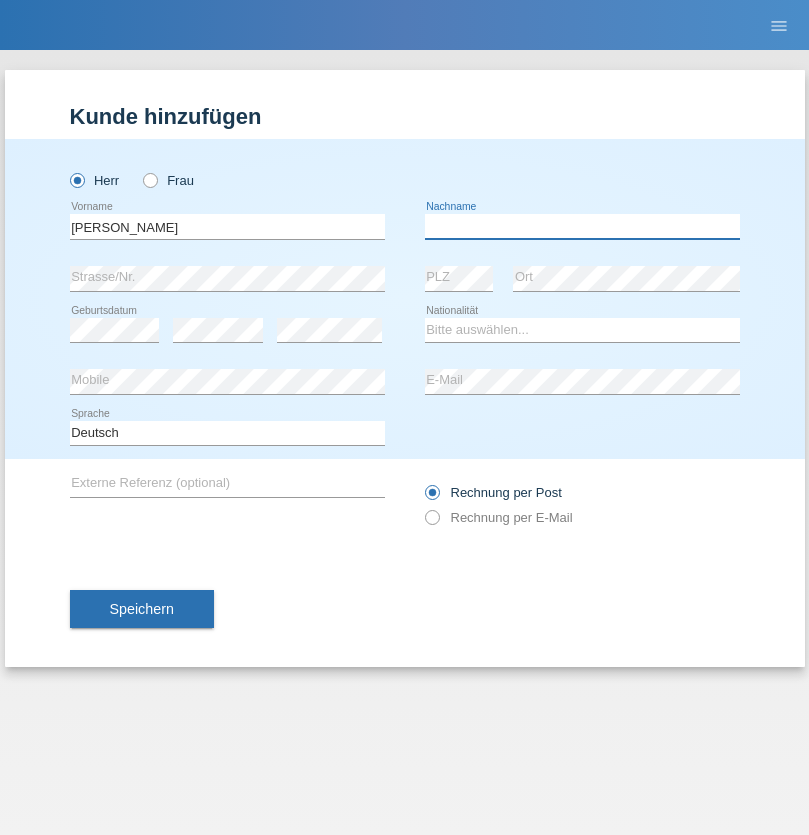 click at bounding box center (582, 226) 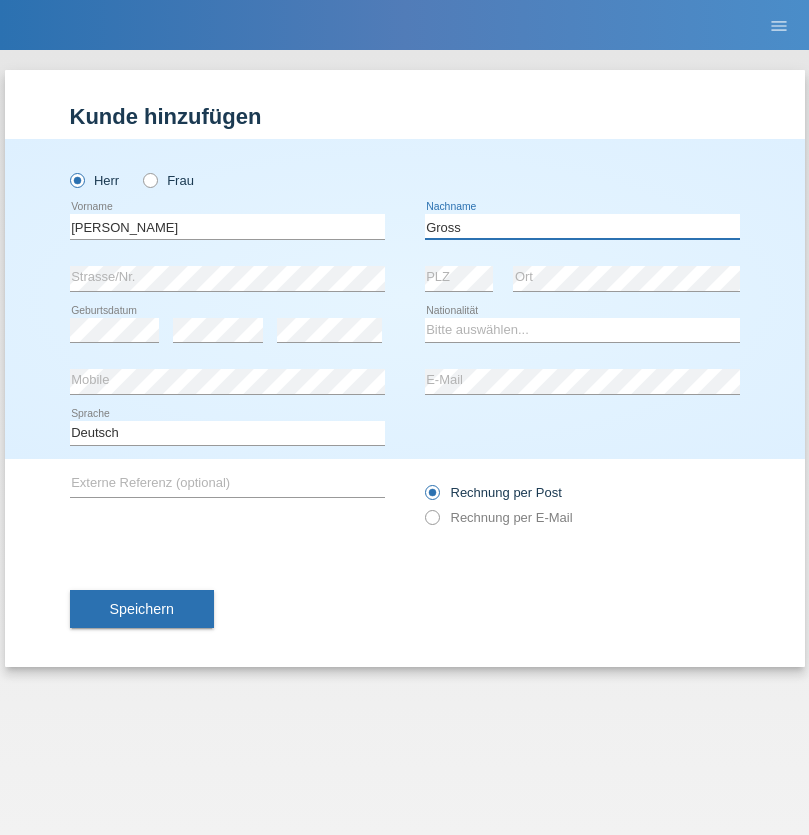 type on "Gross" 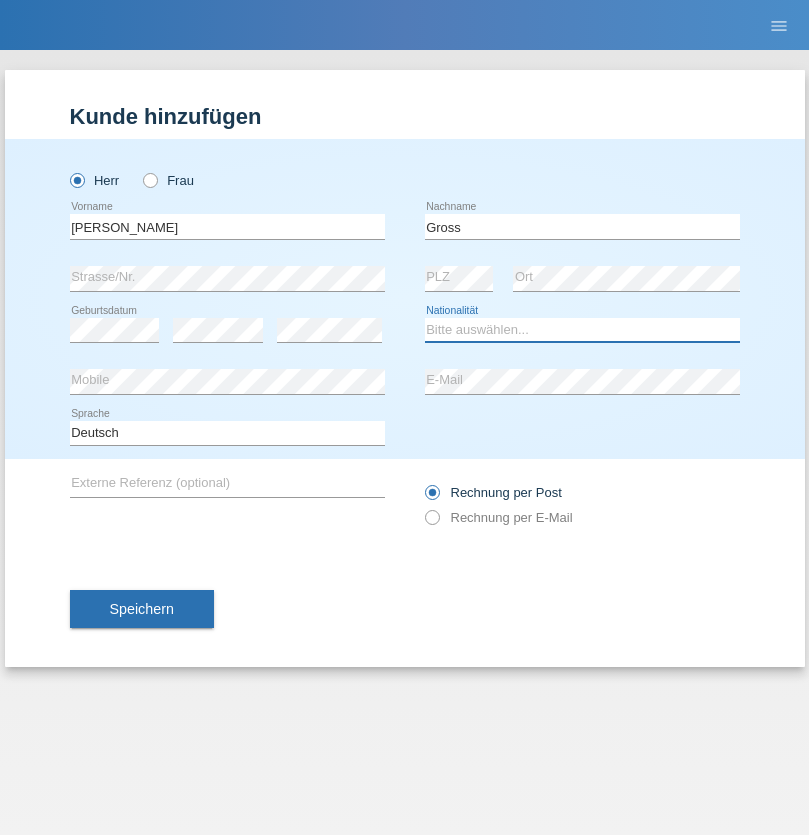 select on "CH" 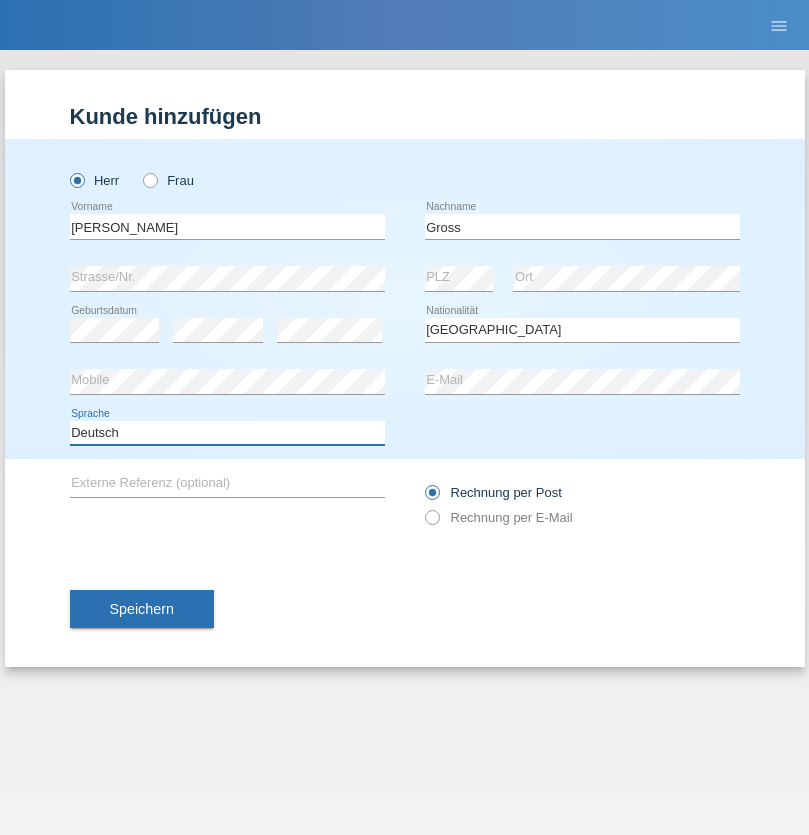 select on "en" 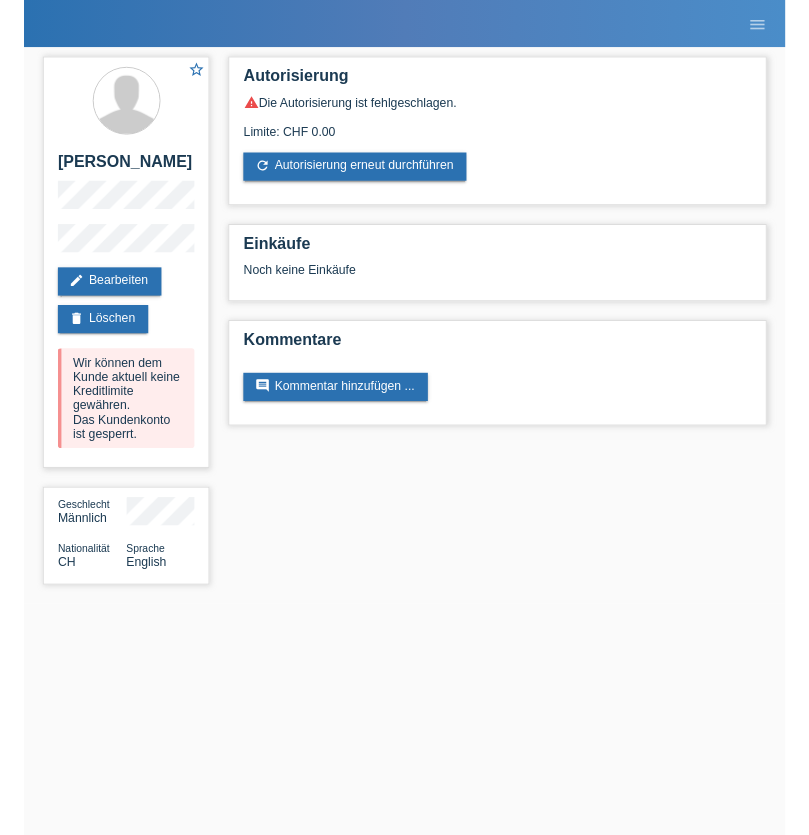scroll, scrollTop: 0, scrollLeft: 0, axis: both 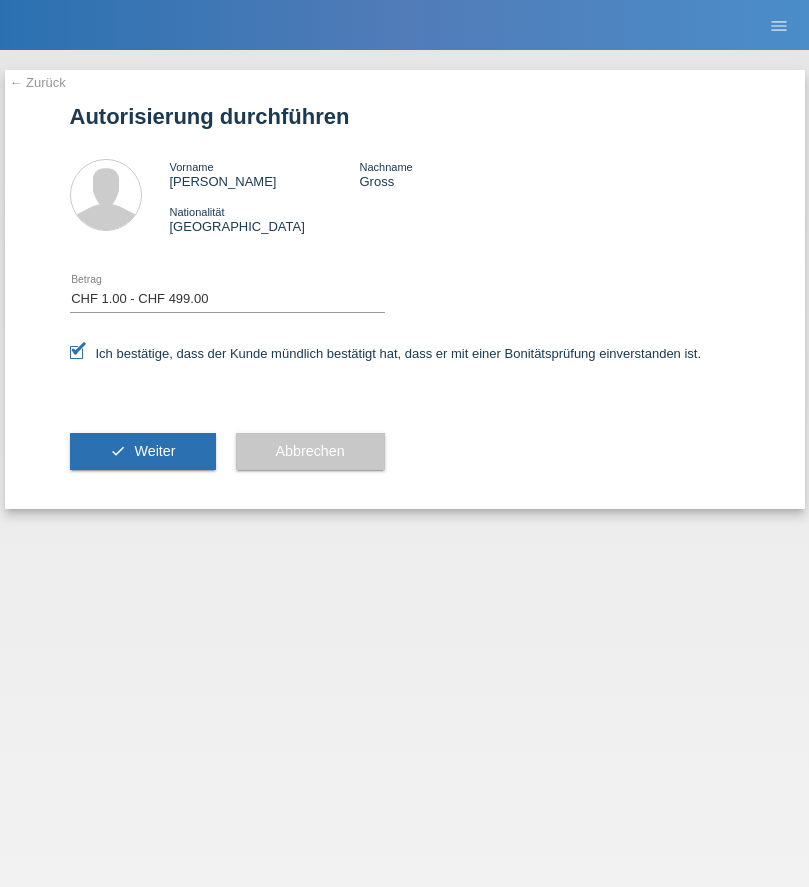 select on "1" 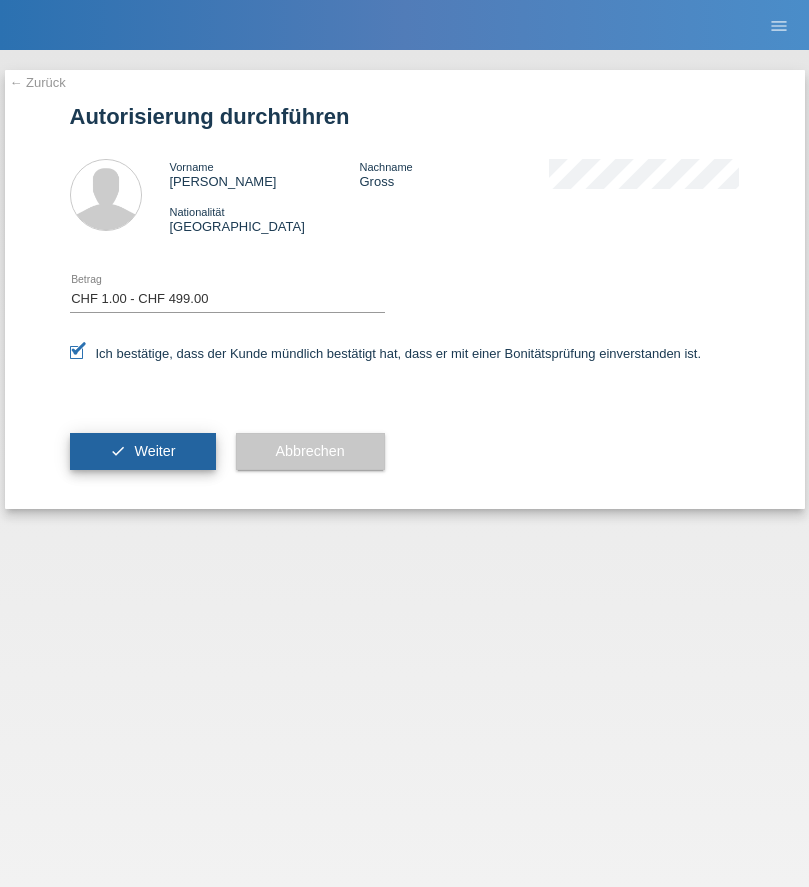 click on "Weiter" at bounding box center (154, 451) 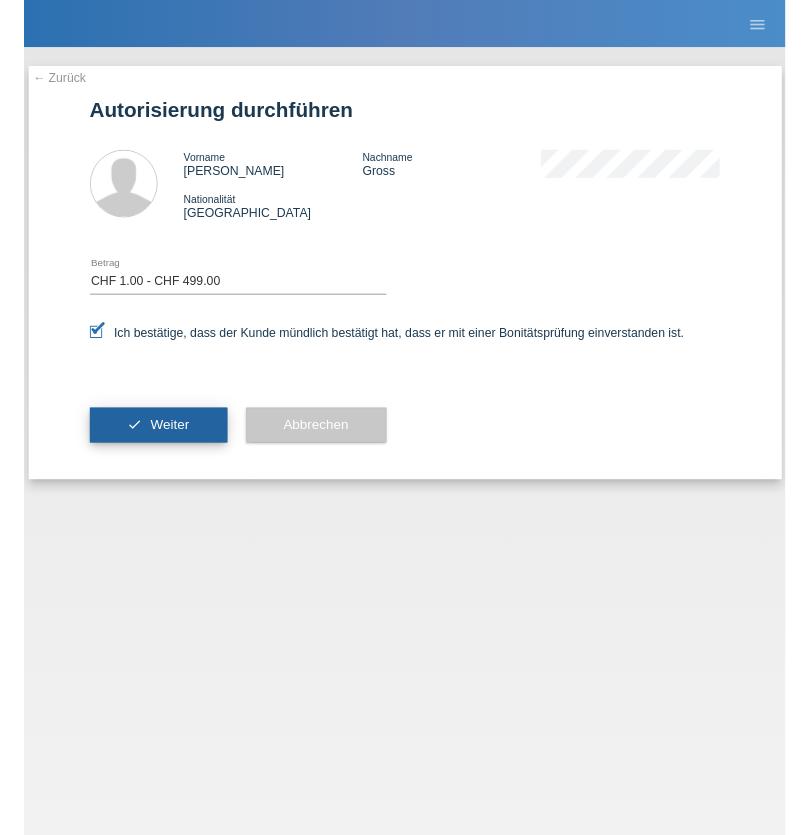 scroll, scrollTop: 0, scrollLeft: 0, axis: both 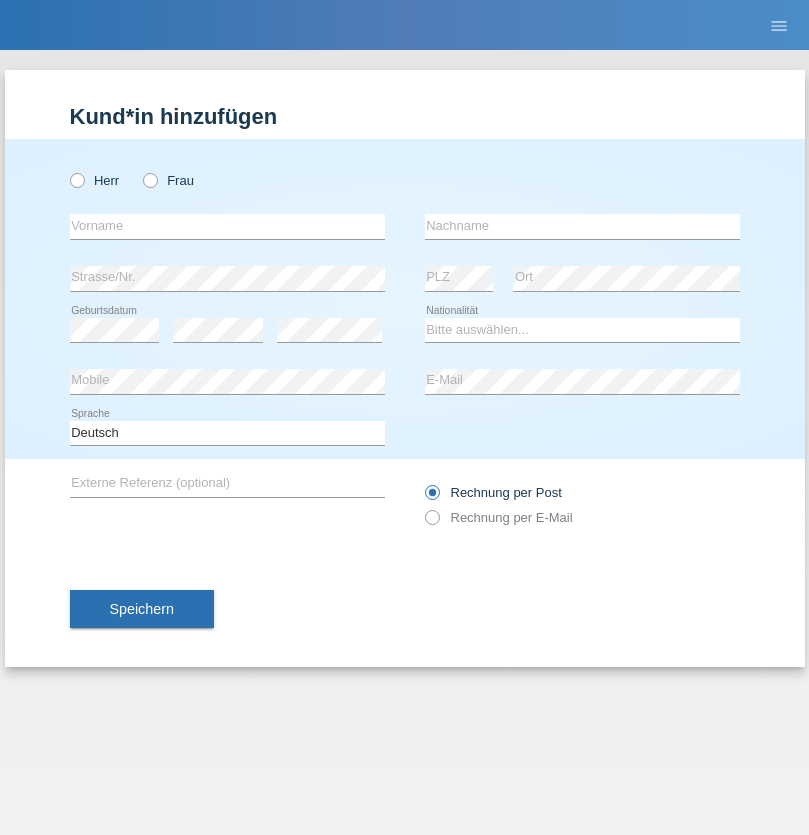 radio on "true" 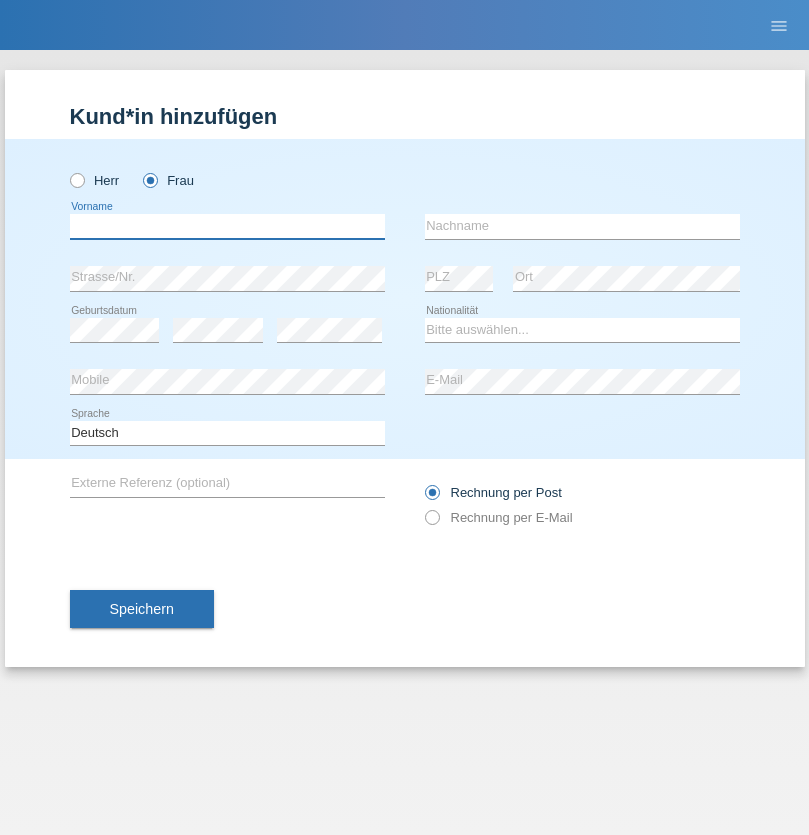 click at bounding box center (227, 226) 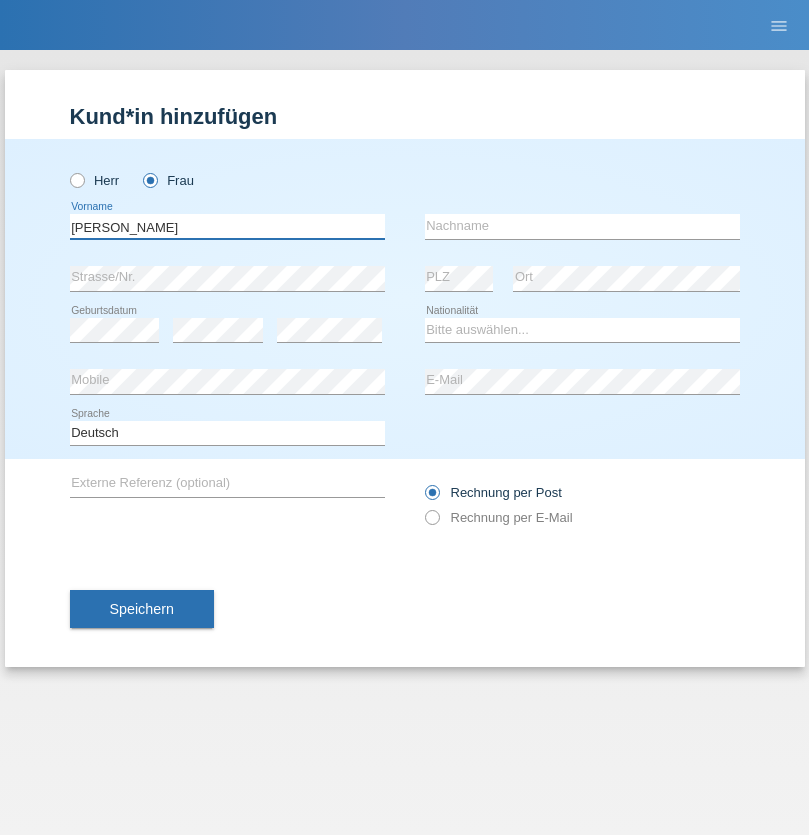type on "Jasmin" 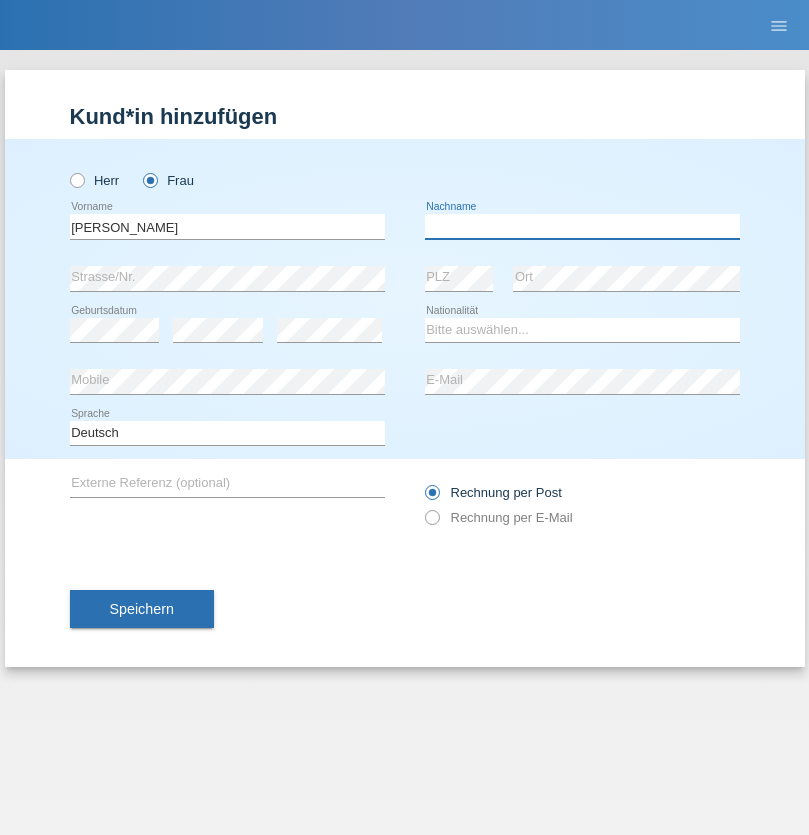 click at bounding box center (582, 226) 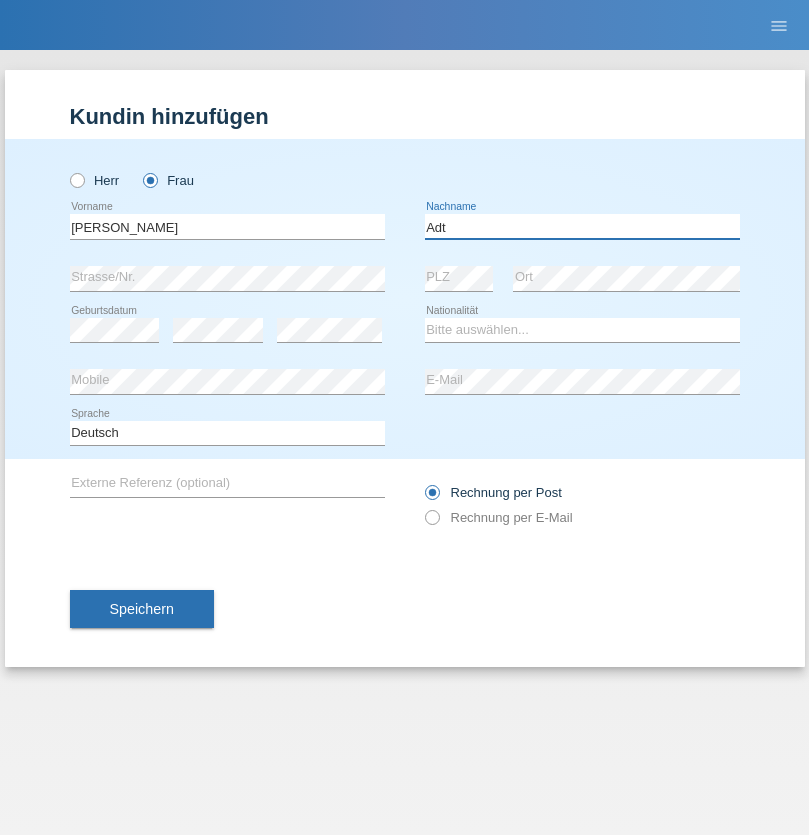type on "Adt" 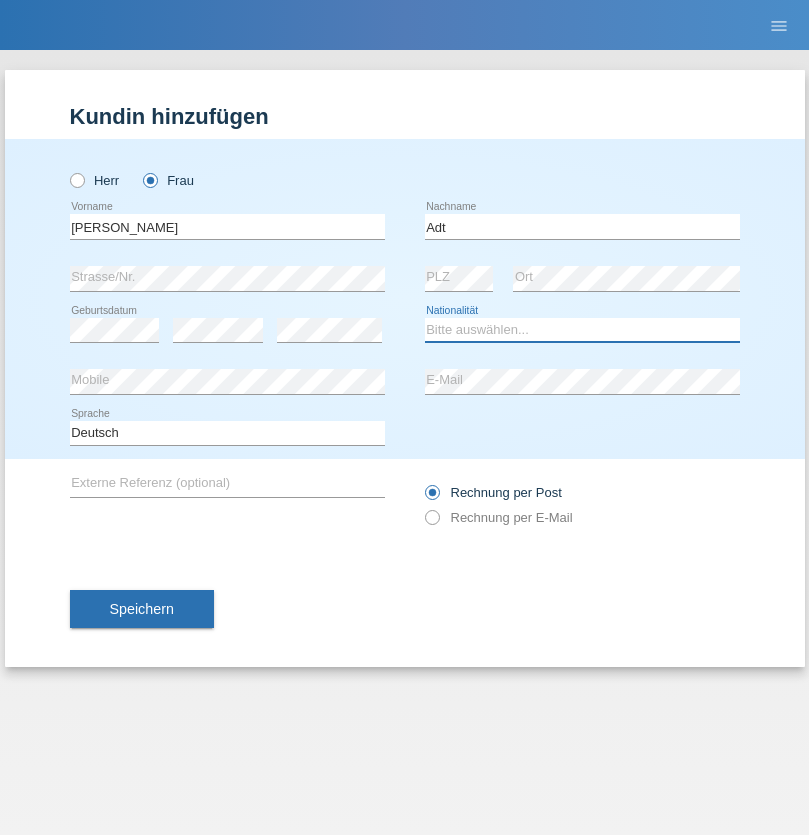 select on "LI" 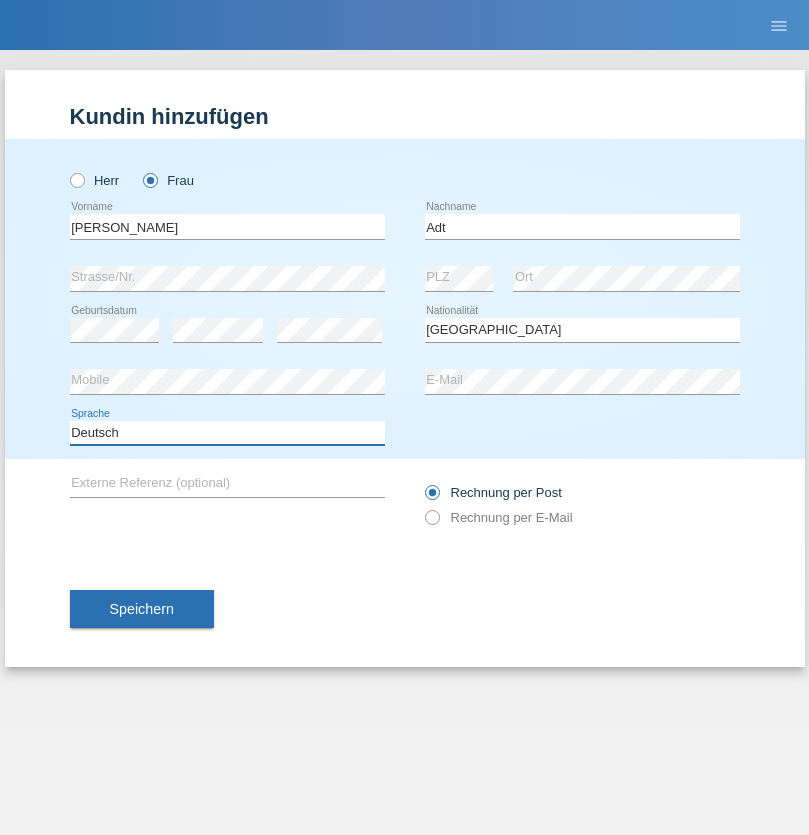 select on "en" 